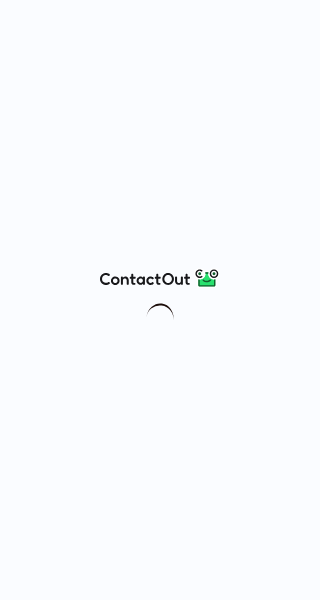 scroll, scrollTop: 0, scrollLeft: 0, axis: both 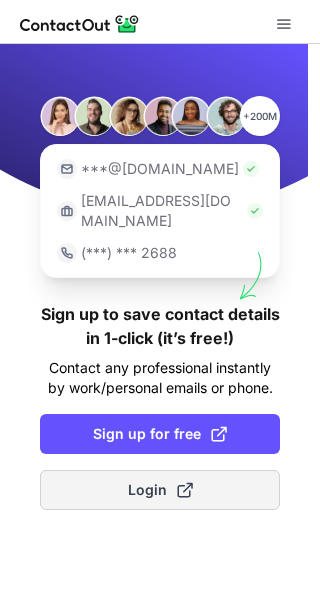 click on "Login" at bounding box center (160, 490) 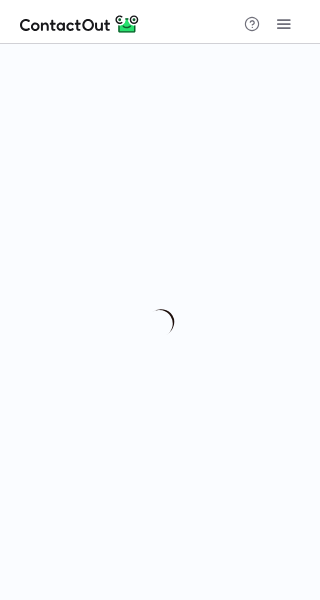 scroll, scrollTop: 0, scrollLeft: 0, axis: both 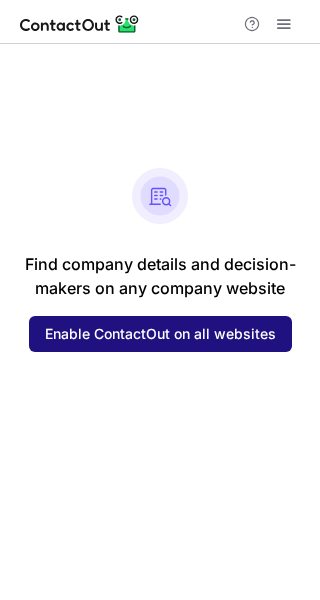 click on "Enable ContactOut on all websites" at bounding box center (160, 334) 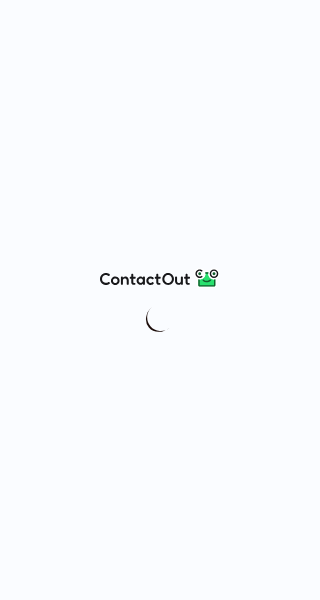 scroll, scrollTop: 0, scrollLeft: 0, axis: both 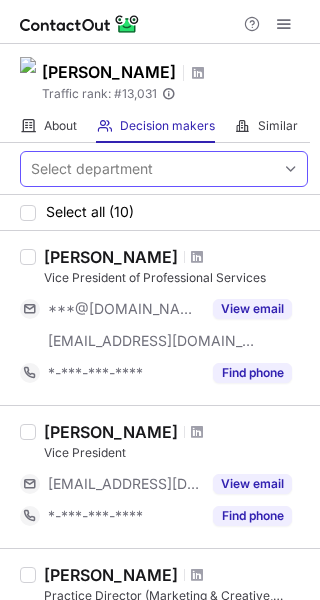 click on "Select department" at bounding box center [92, 169] 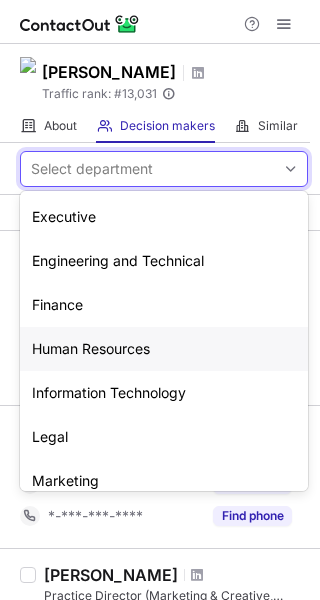 click on "Human Resources" at bounding box center [164, 349] 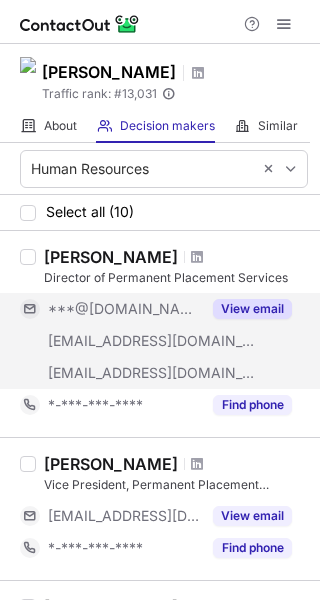 click on "View email" at bounding box center [252, 309] 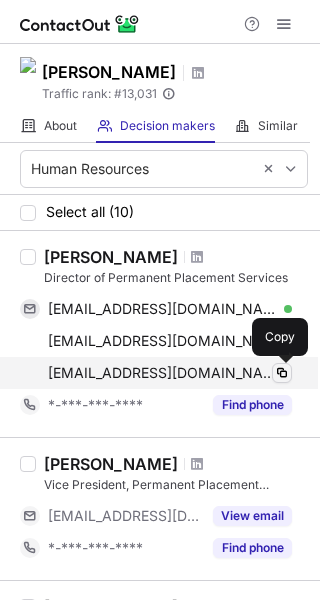 click at bounding box center (282, 373) 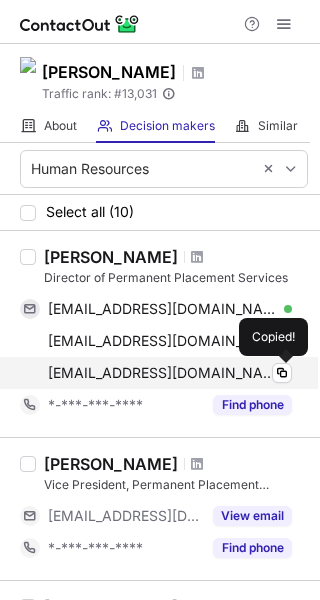 type 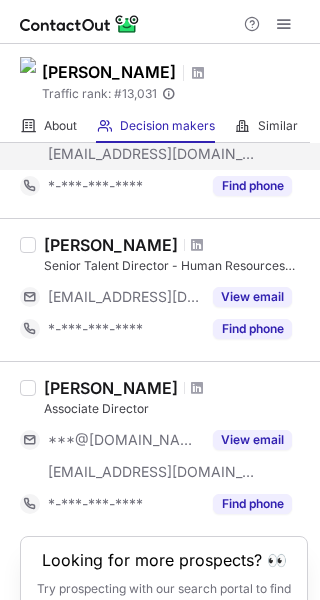 scroll, scrollTop: 1600, scrollLeft: 0, axis: vertical 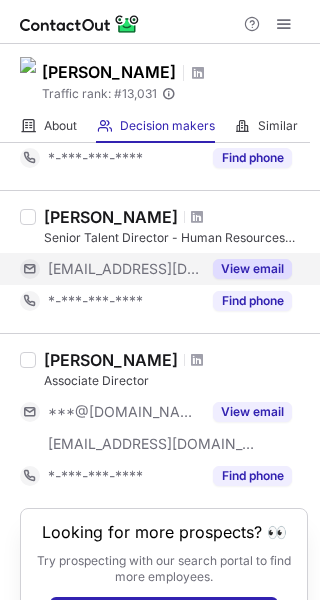 click on "View email" at bounding box center (252, 269) 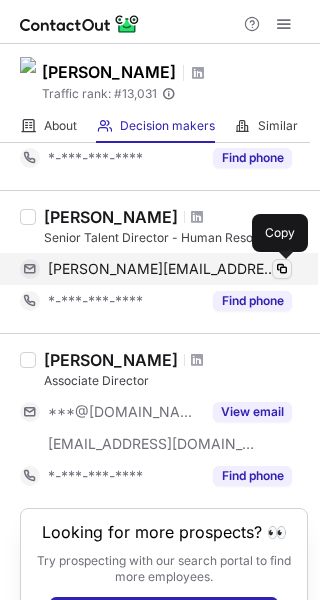 click at bounding box center [282, 269] 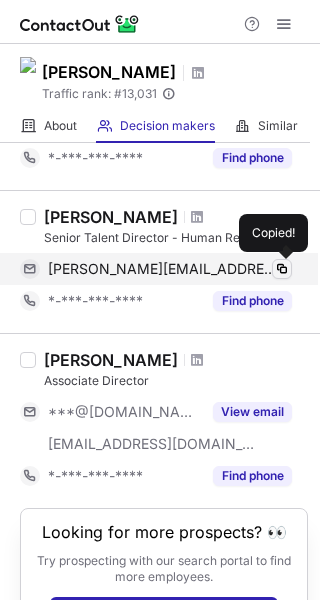 type 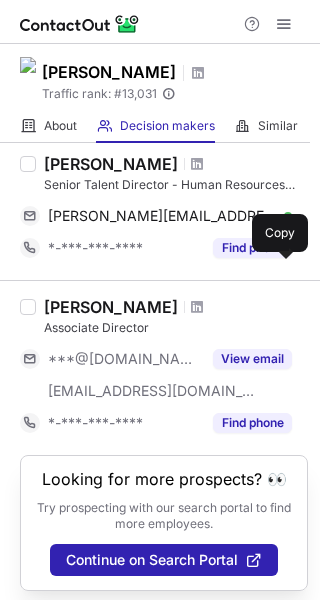 scroll, scrollTop: 1660, scrollLeft: 0, axis: vertical 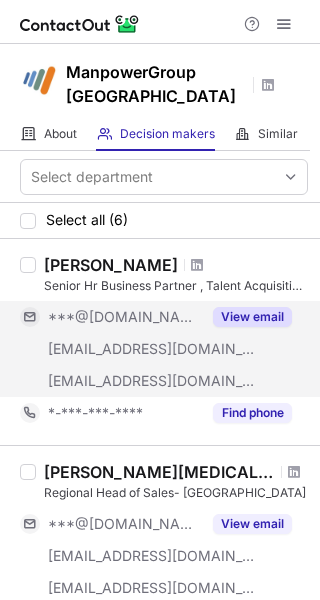 click on "View email" at bounding box center [252, 317] 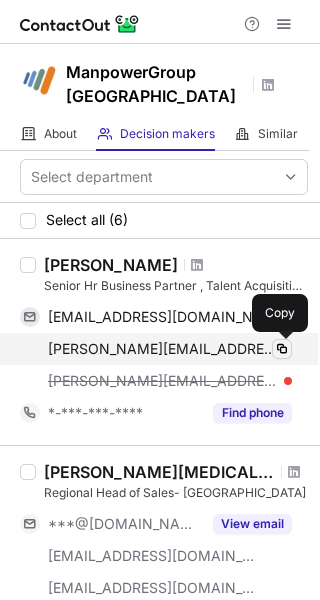 click at bounding box center [282, 349] 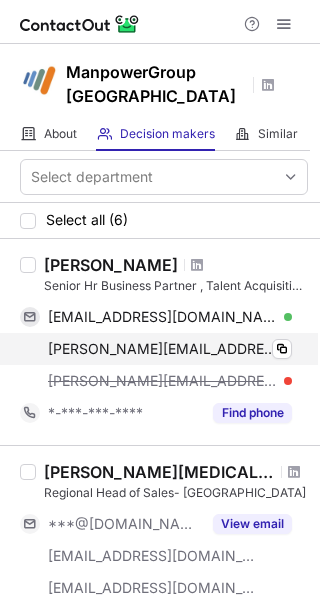type 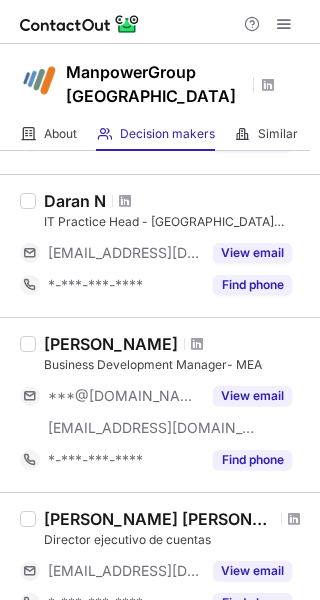 scroll, scrollTop: 376, scrollLeft: 0, axis: vertical 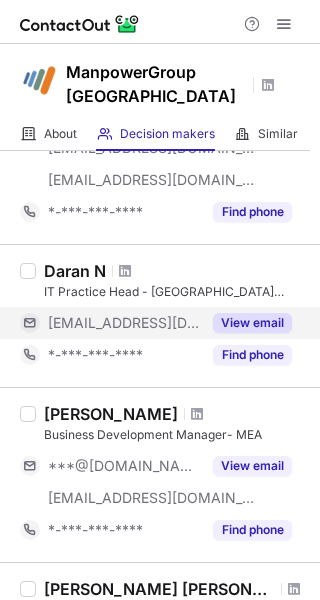 click on "View email" at bounding box center (252, 323) 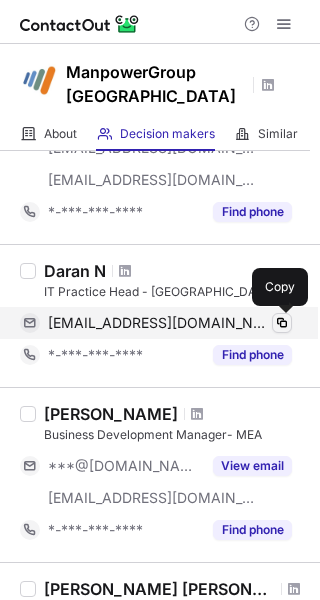 click at bounding box center (282, 323) 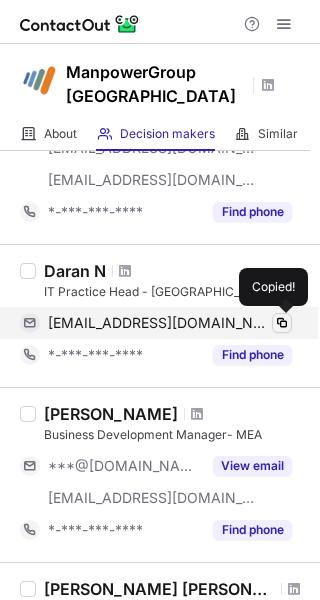 type 